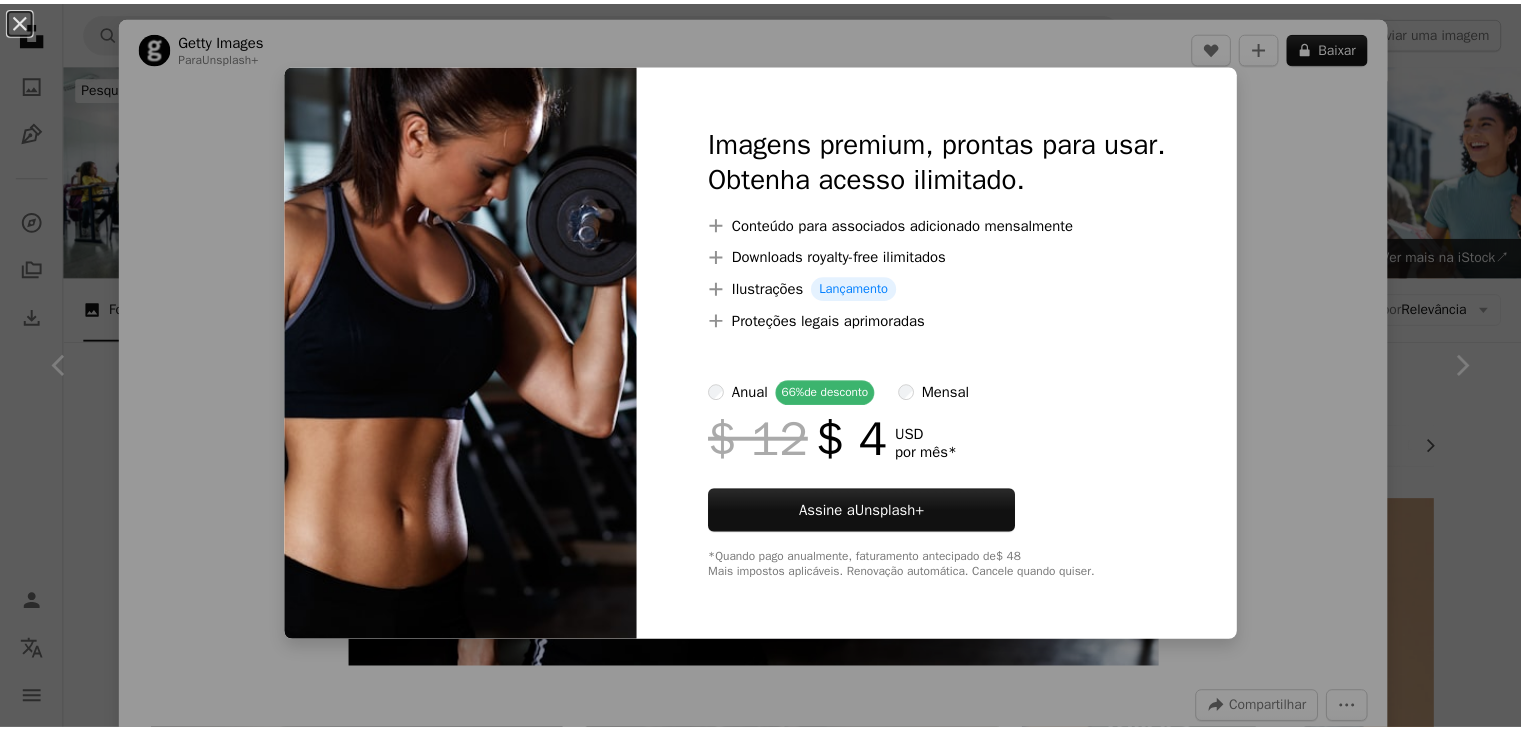 scroll, scrollTop: 594, scrollLeft: 0, axis: vertical 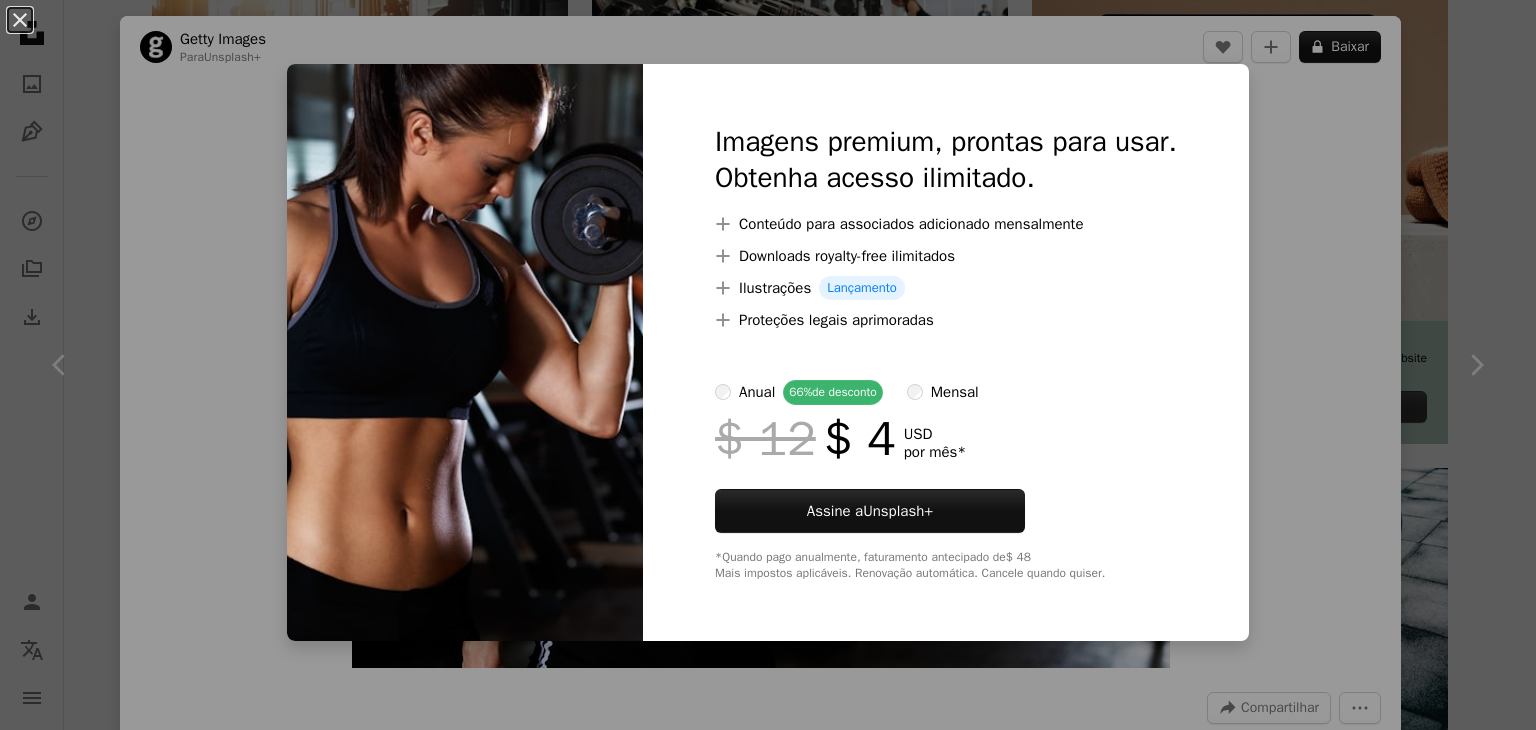 click on "An X shape Imagens premium, prontas para usar. Obtenha acesso ilimitado. A plus sign Conteúdo para associados adicionado mensalmente A plus sign Downloads royalty-free ilimitados A plus sign Ilustrações  Lançamento A plus sign Proteções legais aprimoradas anual 66%  de desconto mensal $ 12   $ 4 USD por mês * Assine a  Unsplash+ *Quando pago anualmente, faturamento antecipado de  $ 48 Mais impostos aplicáveis. Renovação automática. Cancele quando quiser." at bounding box center [768, 365] 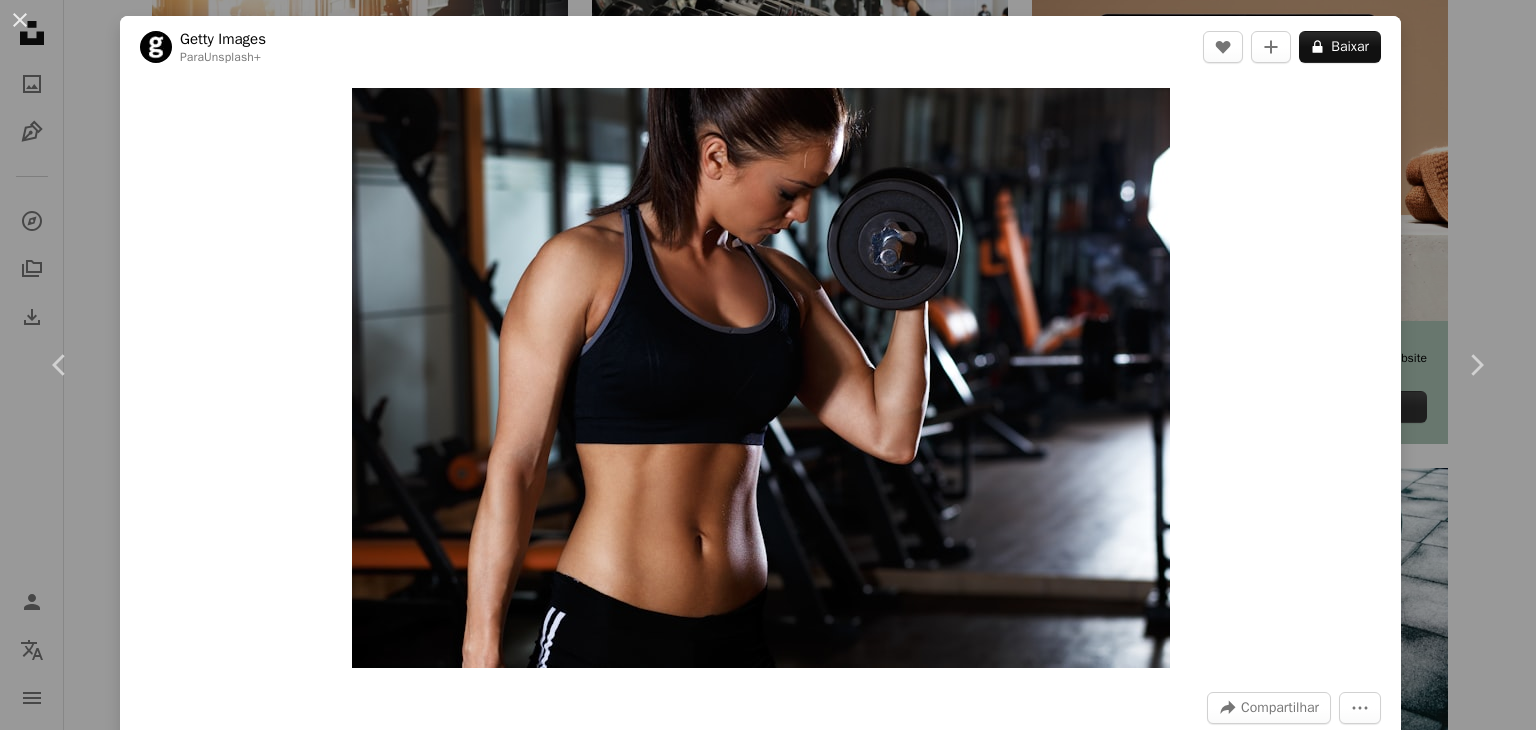 click on "Zoom in" at bounding box center (760, 378) 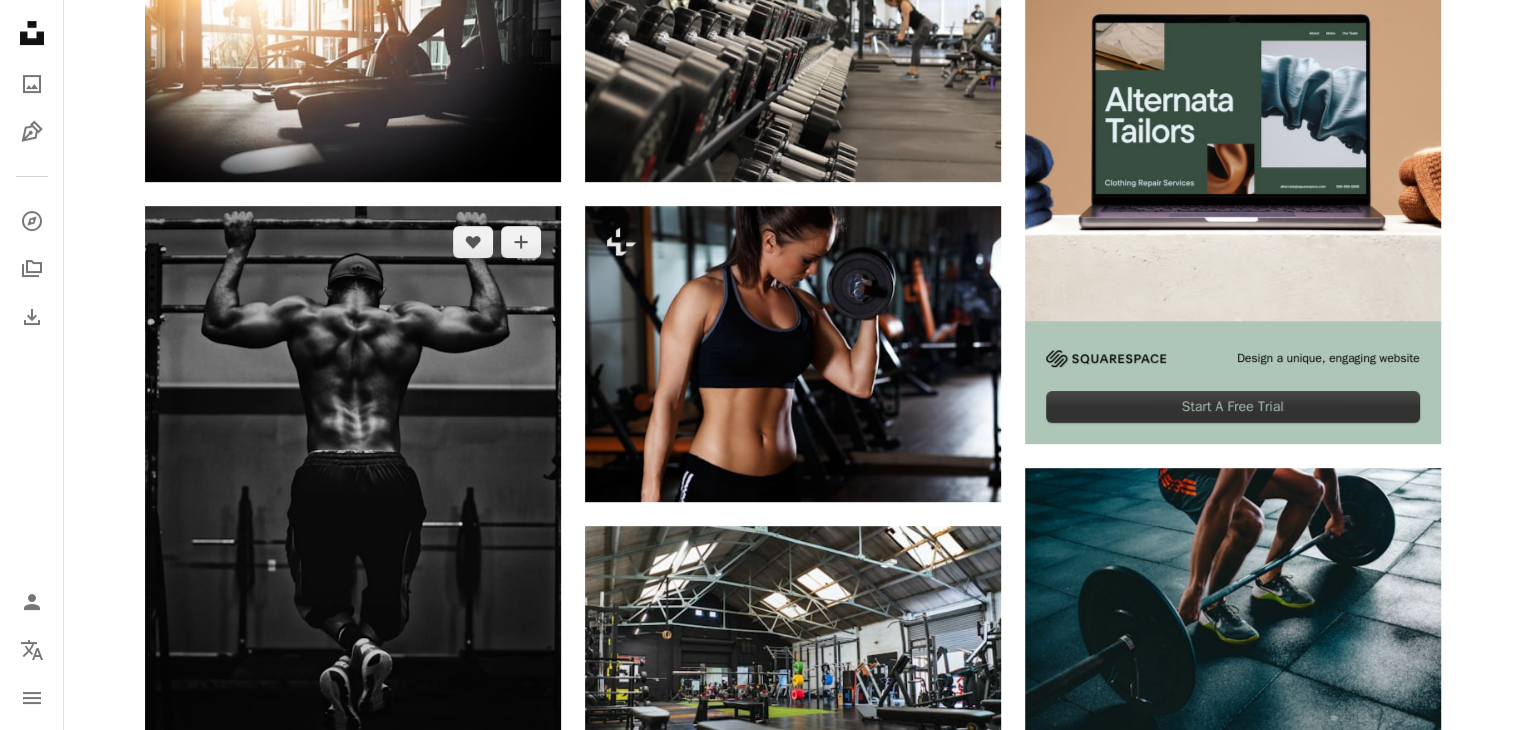 click at bounding box center (353, 518) 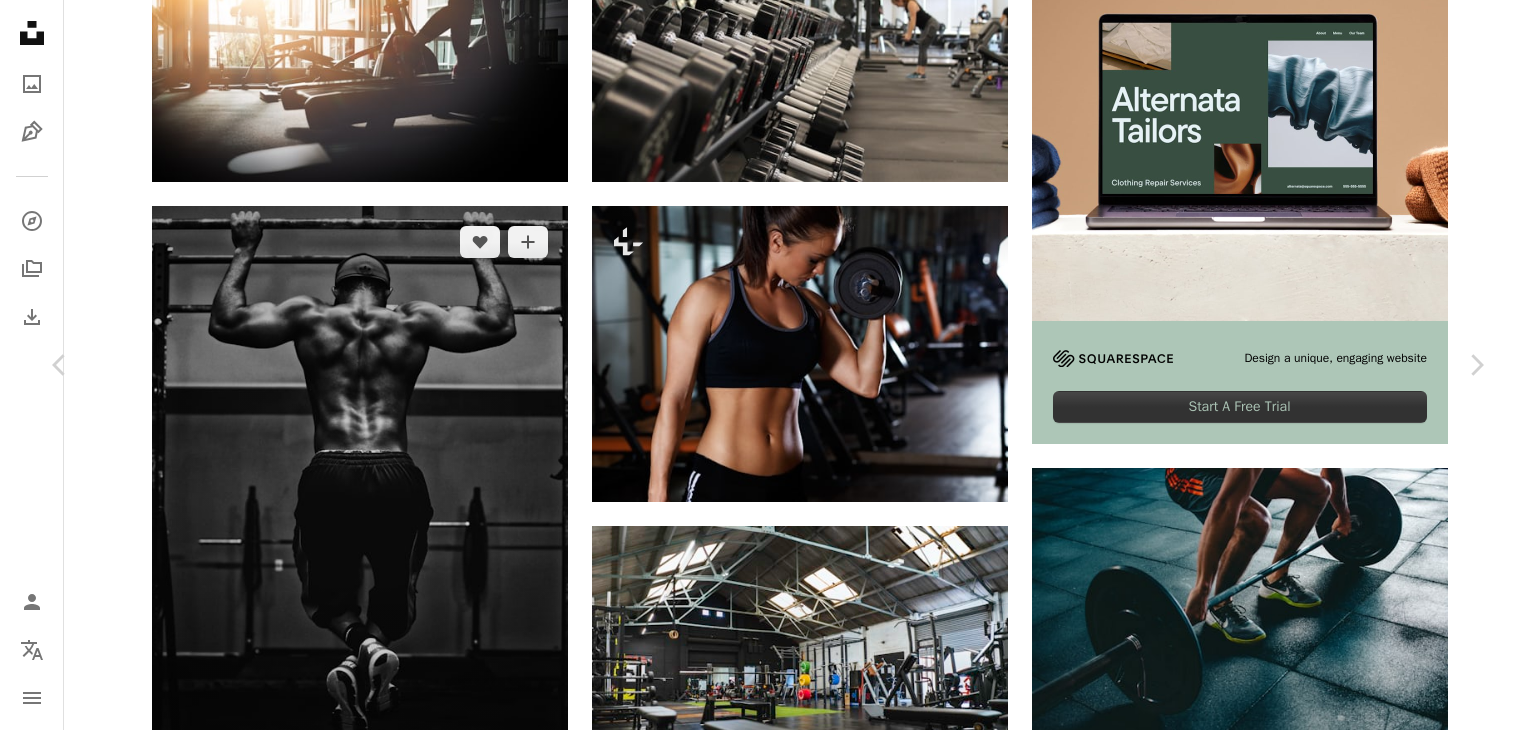 click on "Zoom in" at bounding box center (760, 4508) 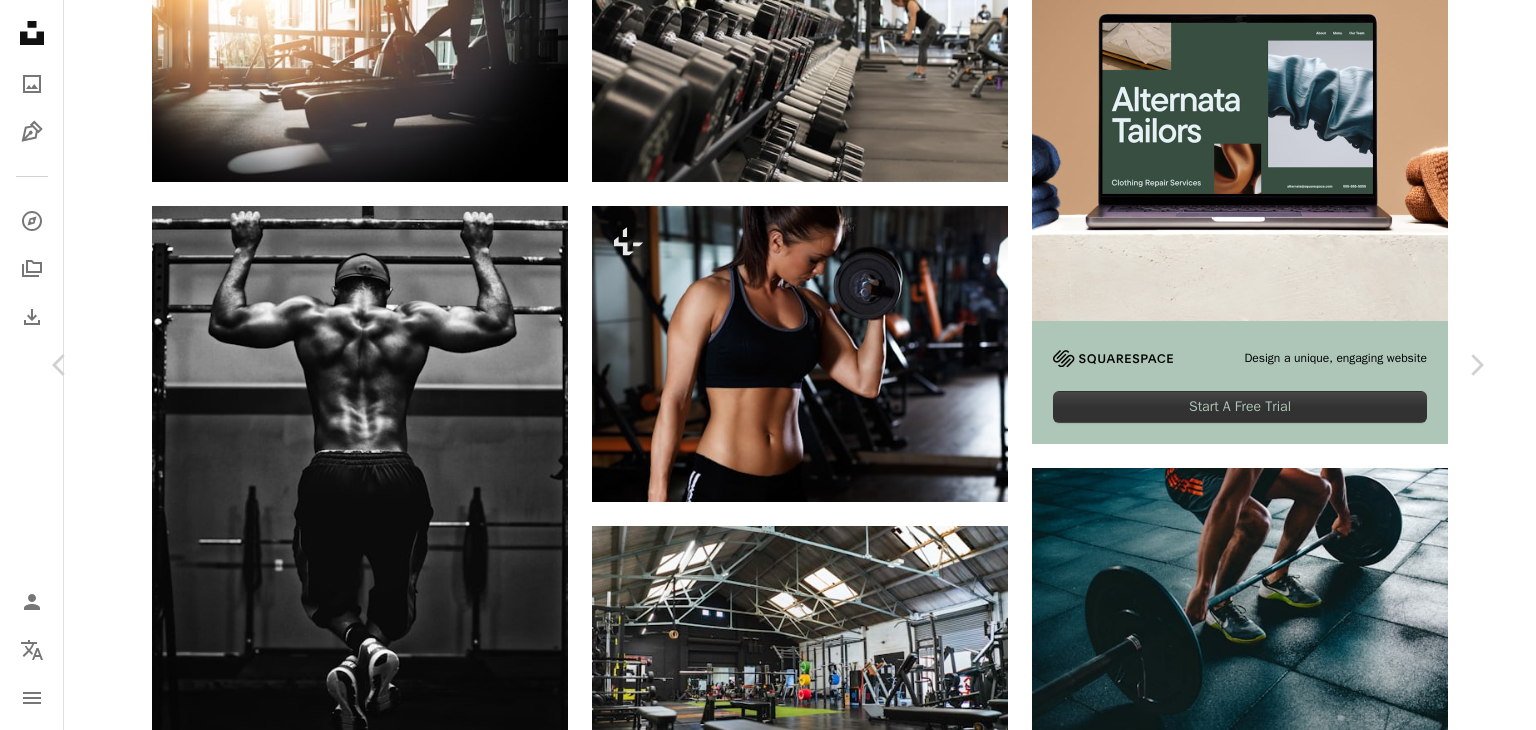click on "An X shape Chevron left Chevron right Jelmer Assink jelmerassink A heart A plus sign Baixar gratuitamente Chevron down Zoom in Visualizações 15.976.820 Downloads 119.770 Destaque em Desportivo A forward-right arrow Compartilhar Info icon Informações More Actions Calendar outlined Publicada em  [DATE] Camera Canon EOS 80D Safety Uso gratuito sob a  Licença da Unsplash ginásio luz aptidão vindima Trem formação exercício velho Exercício halterofilismo agachamento velha escola Barbell levantamento terra ginásio vazio Squats Antigo ginásio escola desportiva desporto desportivo Imagens Creative Commons Pesquise imagens premium relacionadas na iStock  |  Economize 20% com o código UNSPLASH20 Ver mais na iStock  ↗ Imagens relacionadas A heart A plus sign [PERSON_NAME] Disponível para contratação A checkmark inside of a circle Arrow pointing down Plus sign for Unsplash+ A heart A plus sign Getty Images Para  Unsplash+ A lock Baixar A heart A plus sign [PERSON_NAME] Photo Co. A heart" at bounding box center (768, 7317) 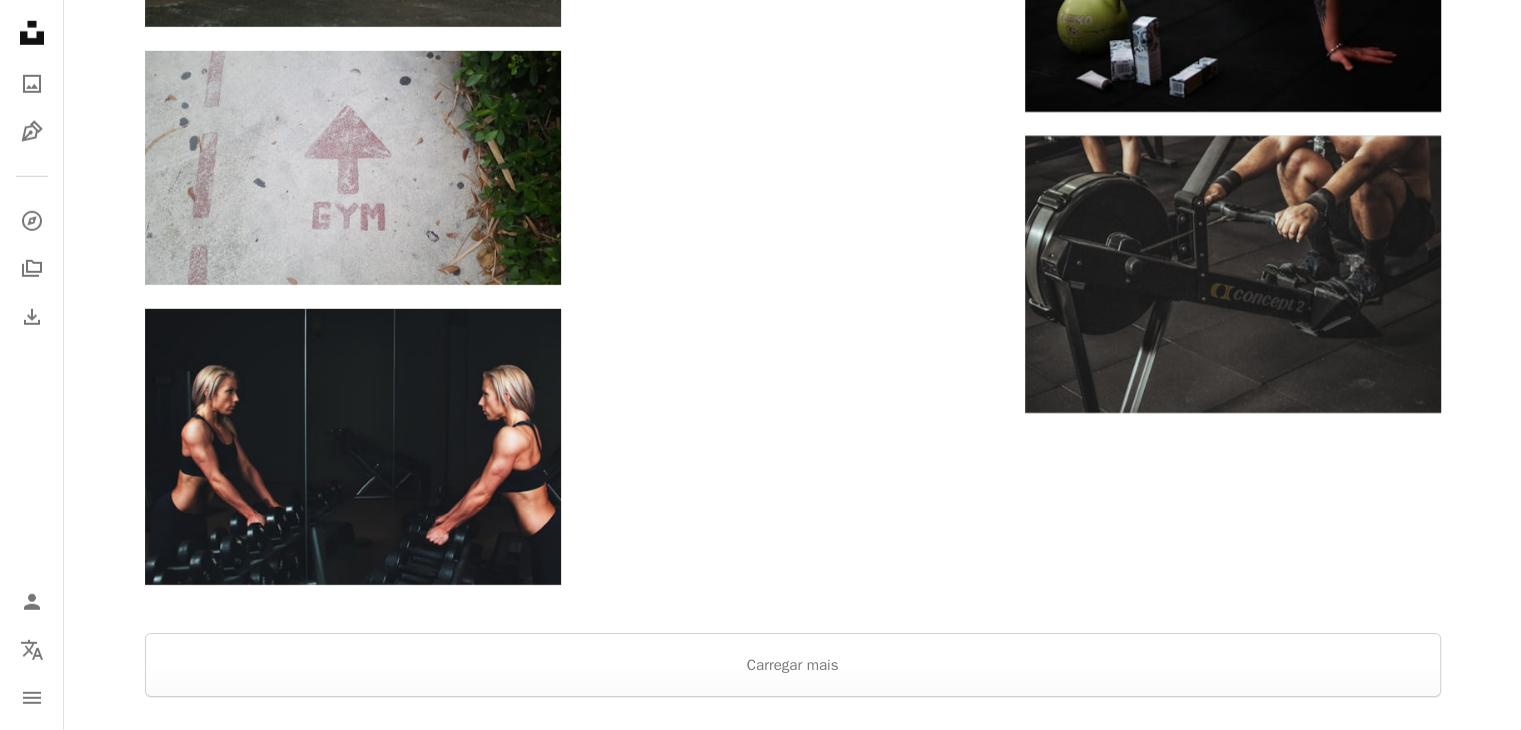 scroll, scrollTop: 6059, scrollLeft: 0, axis: vertical 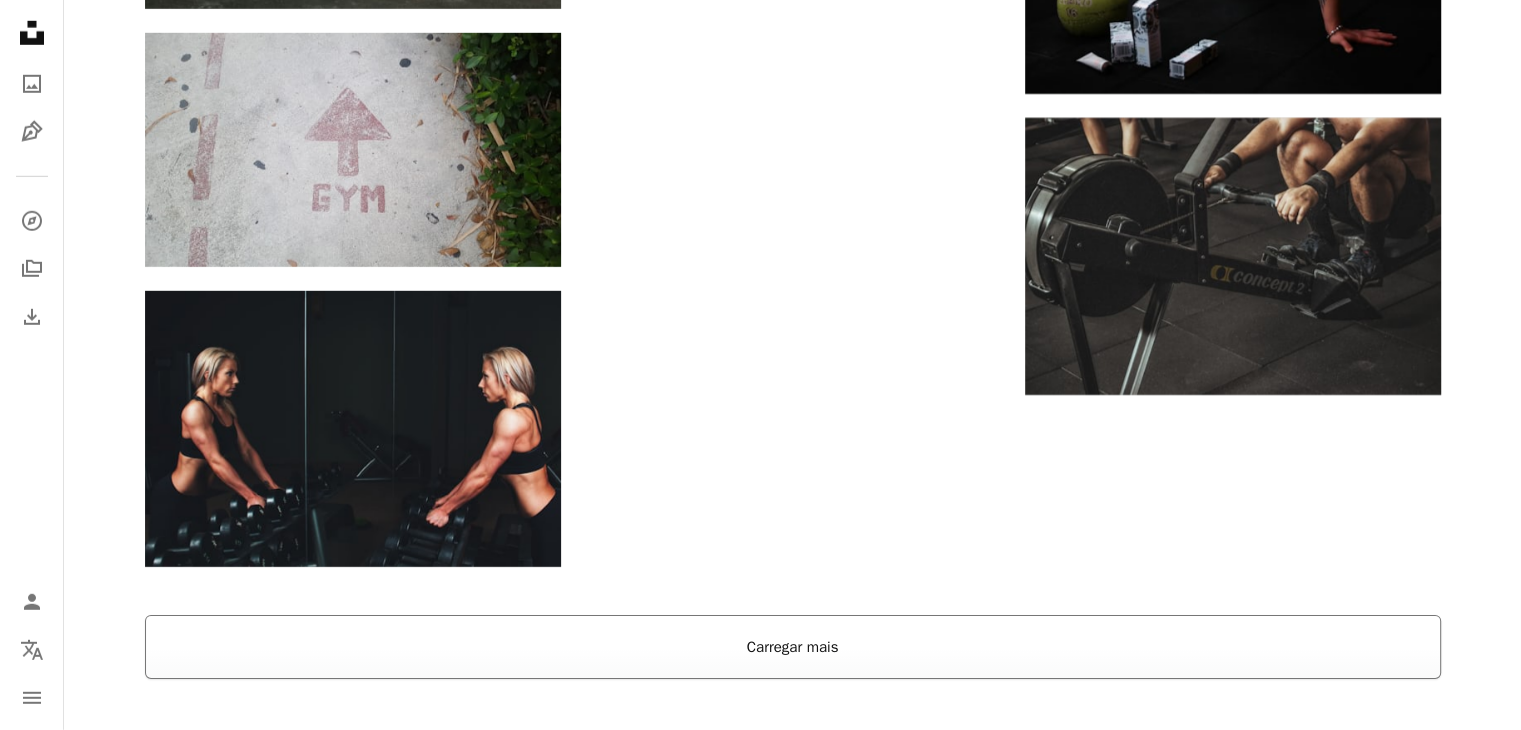 drag, startPoint x: 1416, startPoint y: 607, endPoint x: 1399, endPoint y: 631, distance: 29.410883 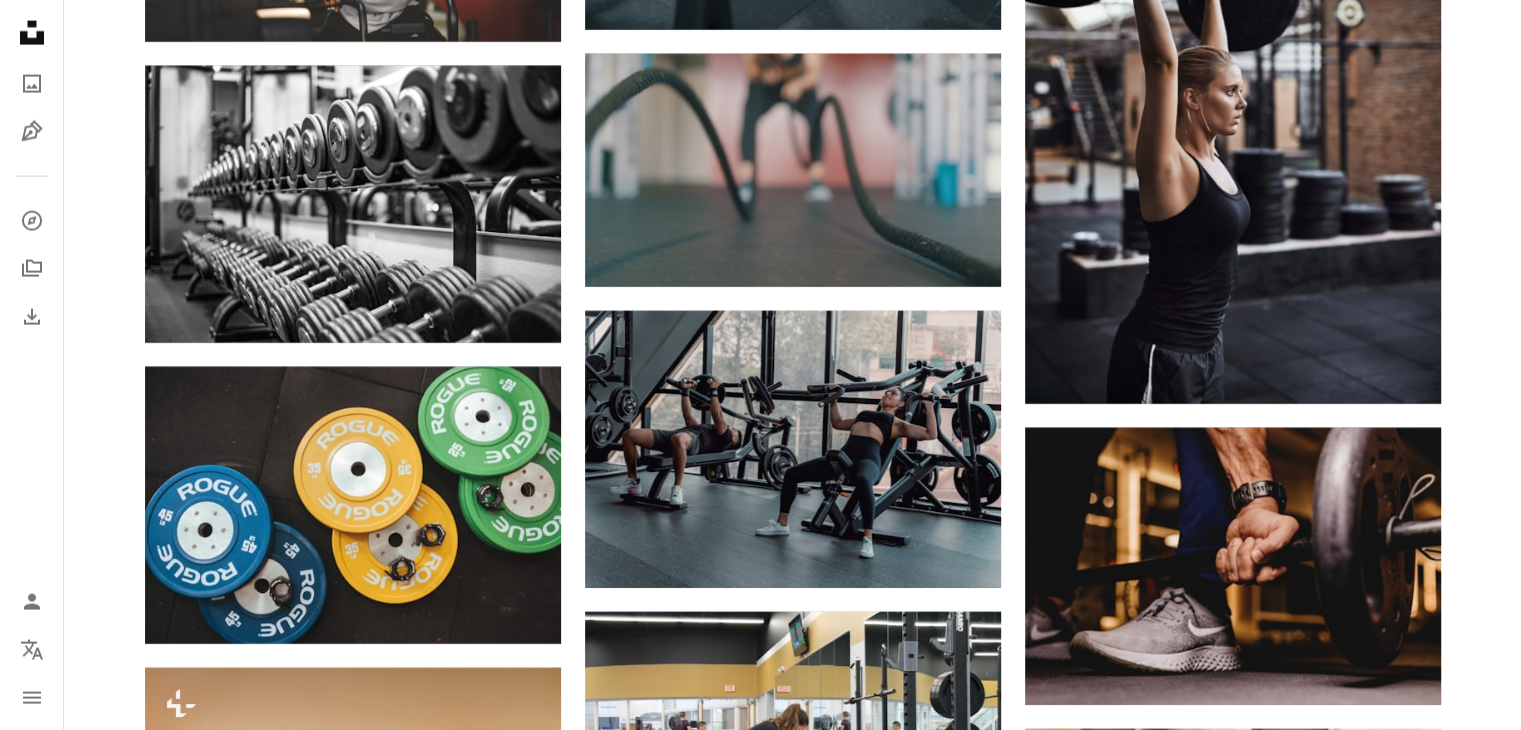 scroll, scrollTop: 12194, scrollLeft: 0, axis: vertical 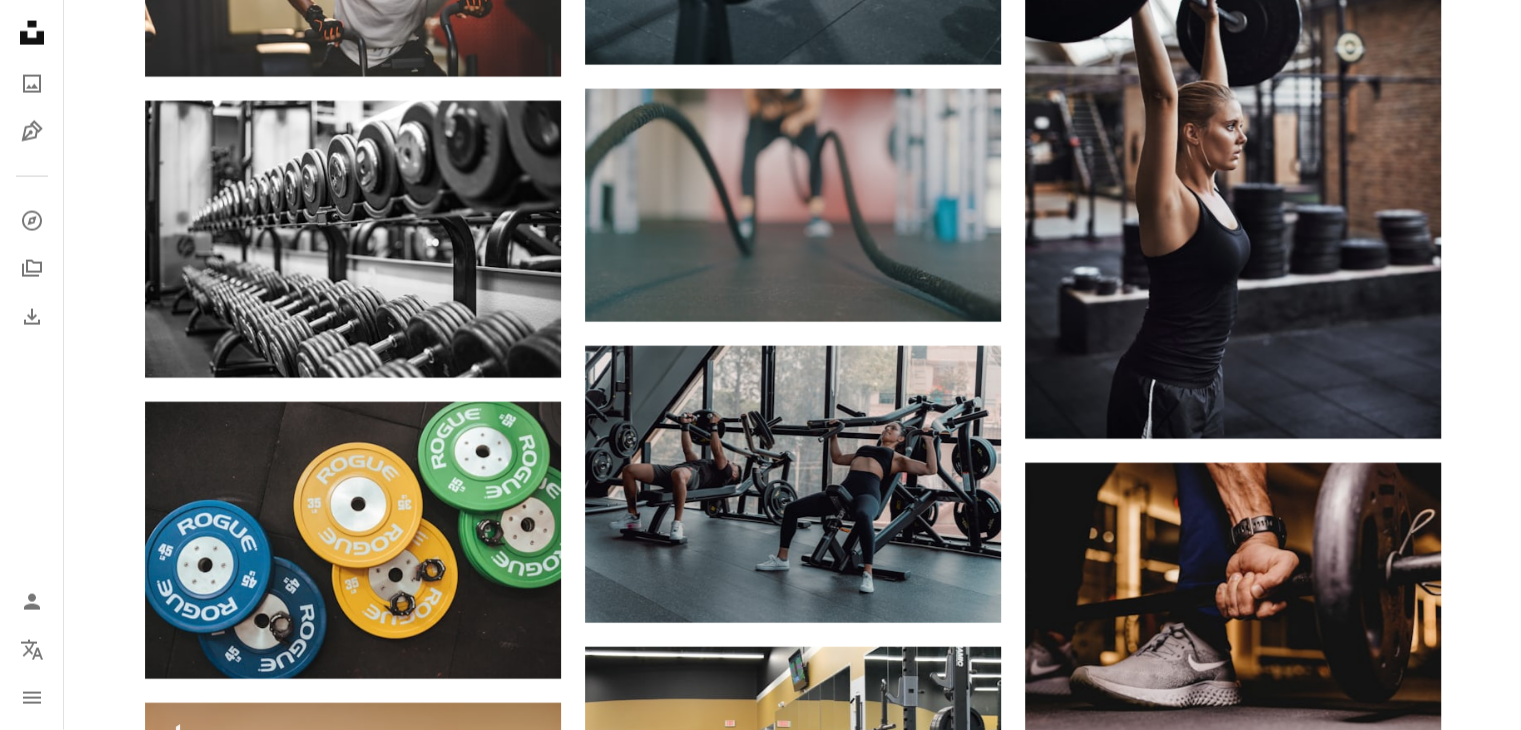 drag, startPoint x: 1482, startPoint y: 686, endPoint x: 1534, endPoint y: 610, distance: 92.086914 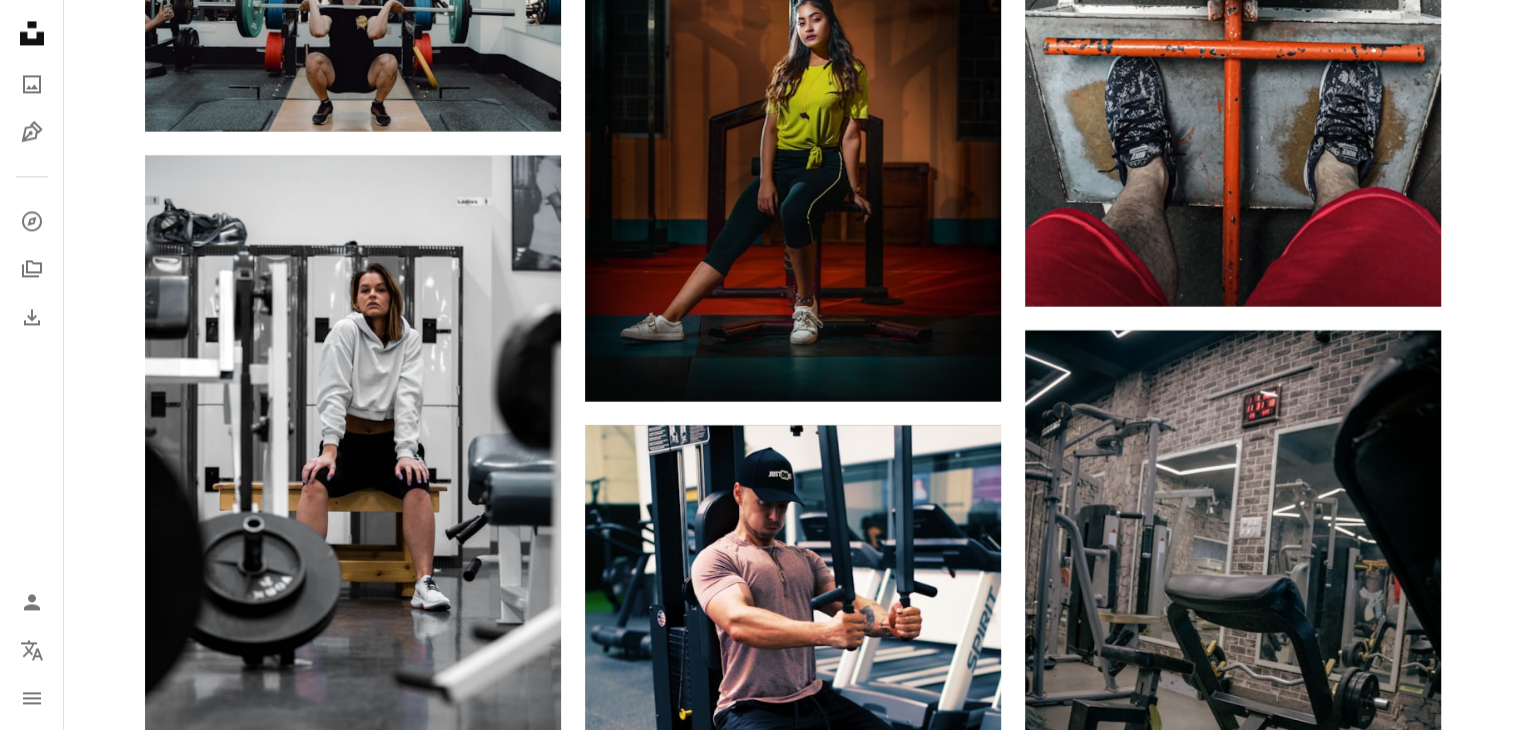 scroll, scrollTop: 41776, scrollLeft: 0, axis: vertical 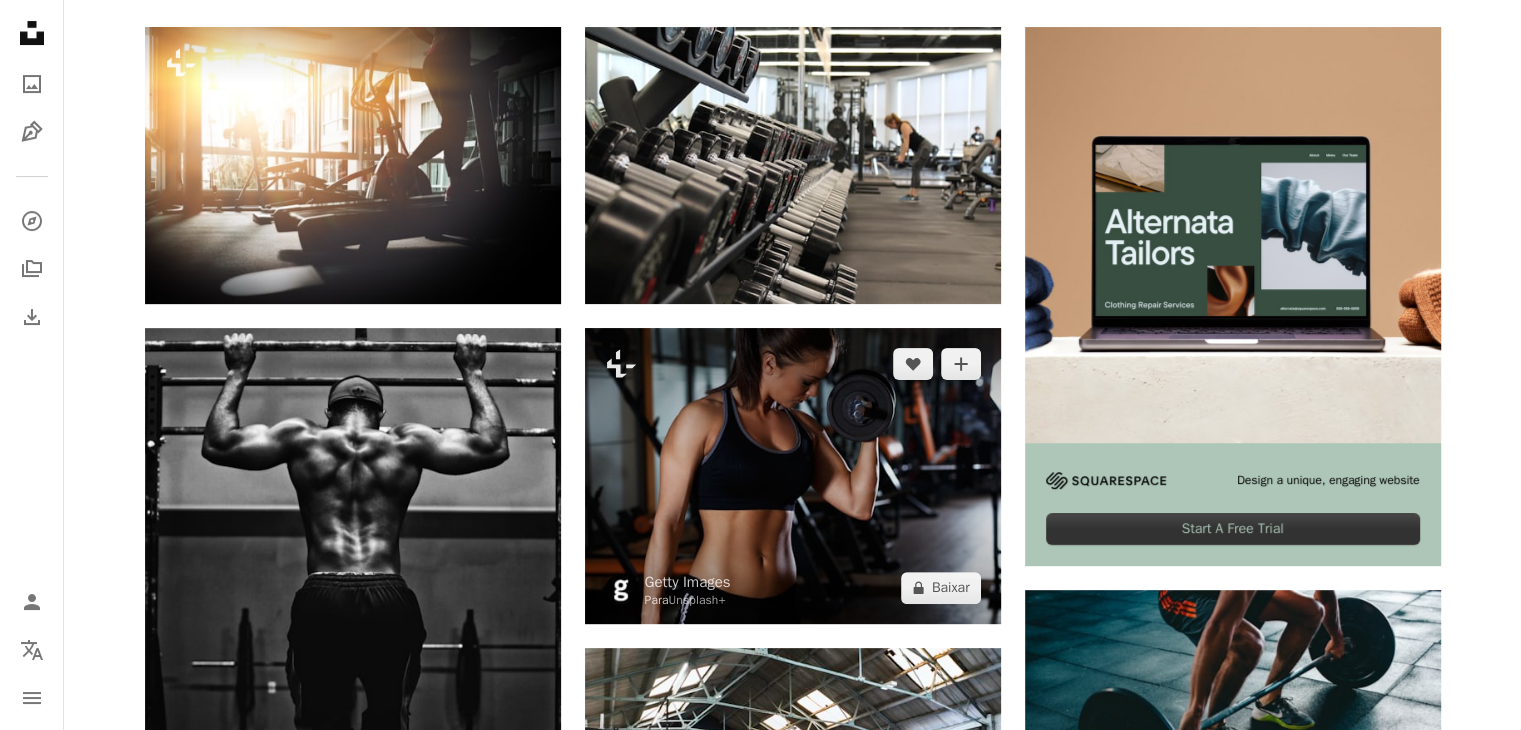 click at bounding box center [793, 475] 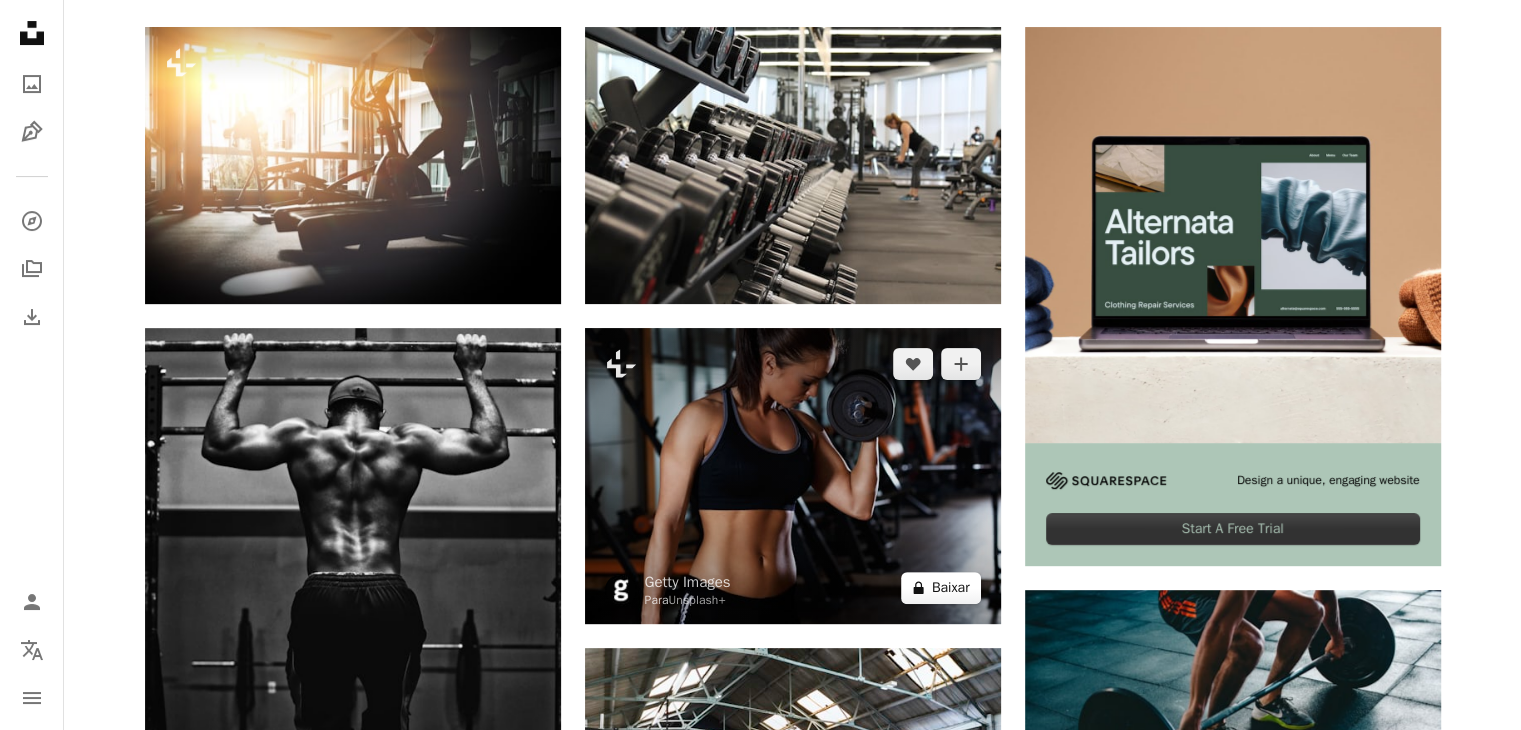 click on "A lock Baixar" at bounding box center [941, 588] 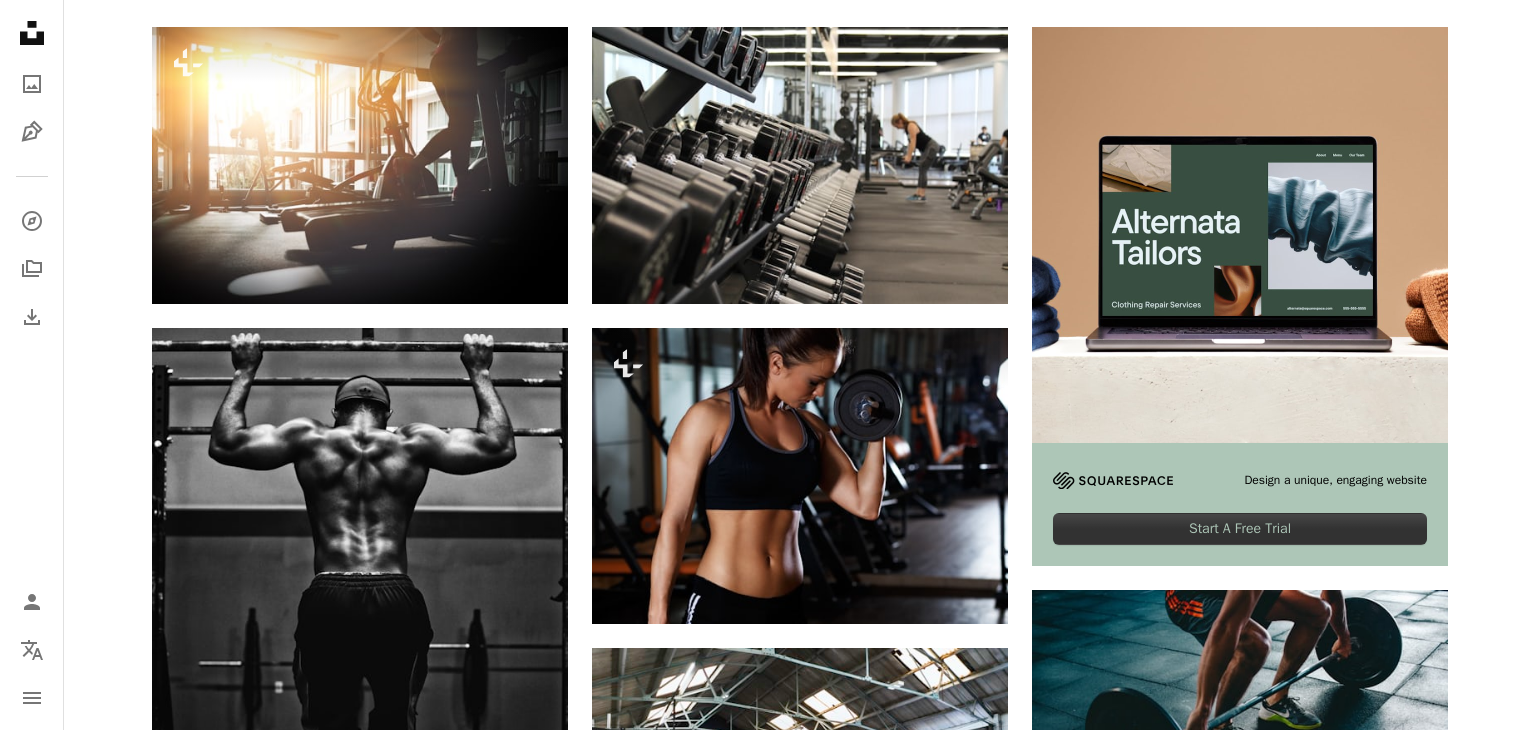 type 